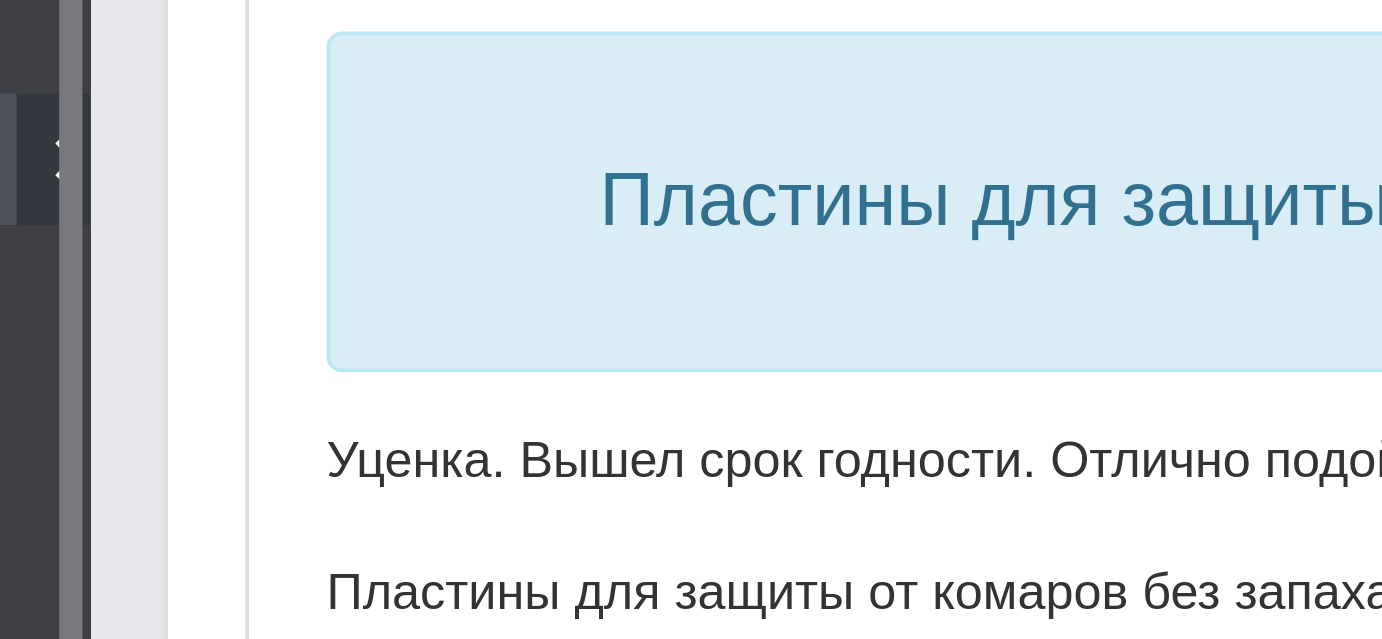 scroll, scrollTop: 0, scrollLeft: 0, axis: both 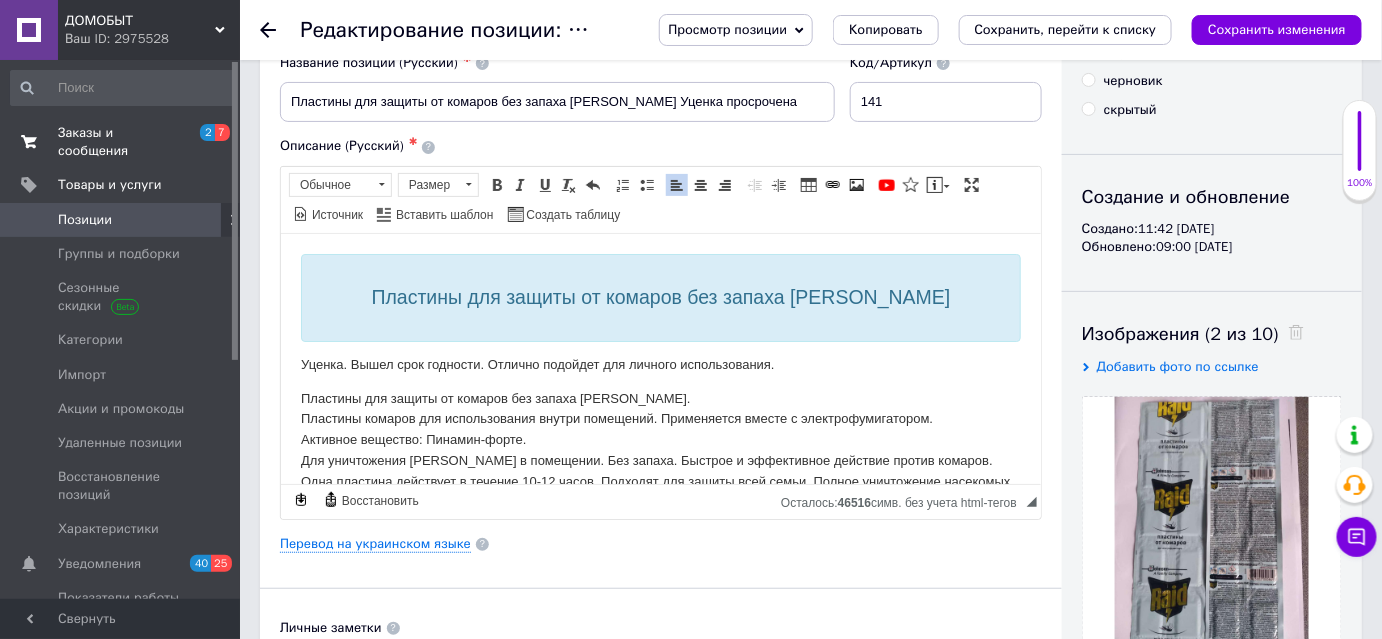 click on "Заказы и сообщения" at bounding box center (121, 142) 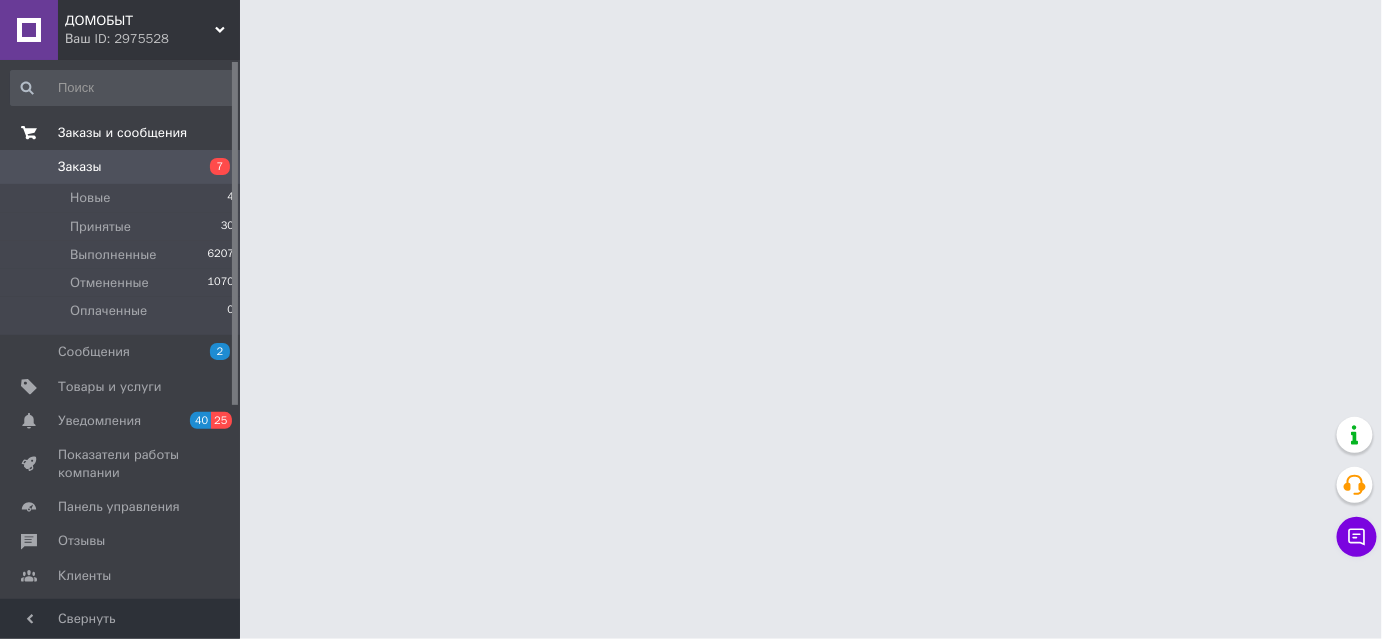 scroll, scrollTop: 0, scrollLeft: 0, axis: both 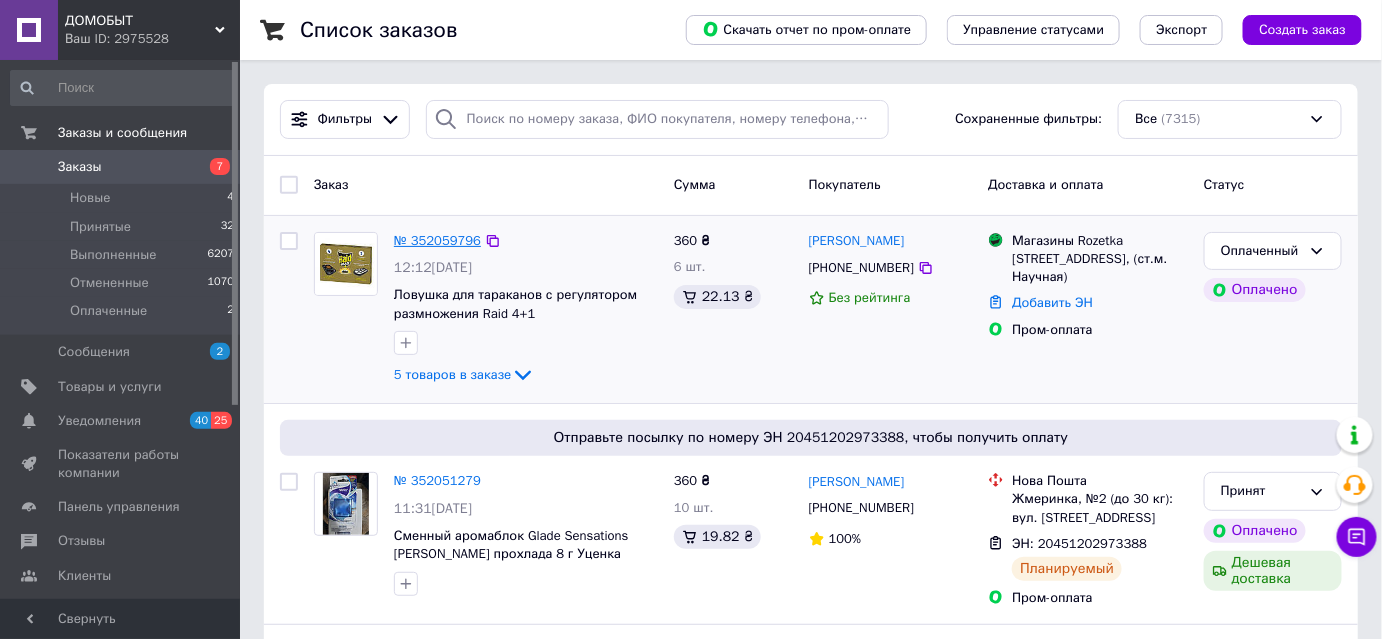 click on "№ 352059796" at bounding box center [437, 240] 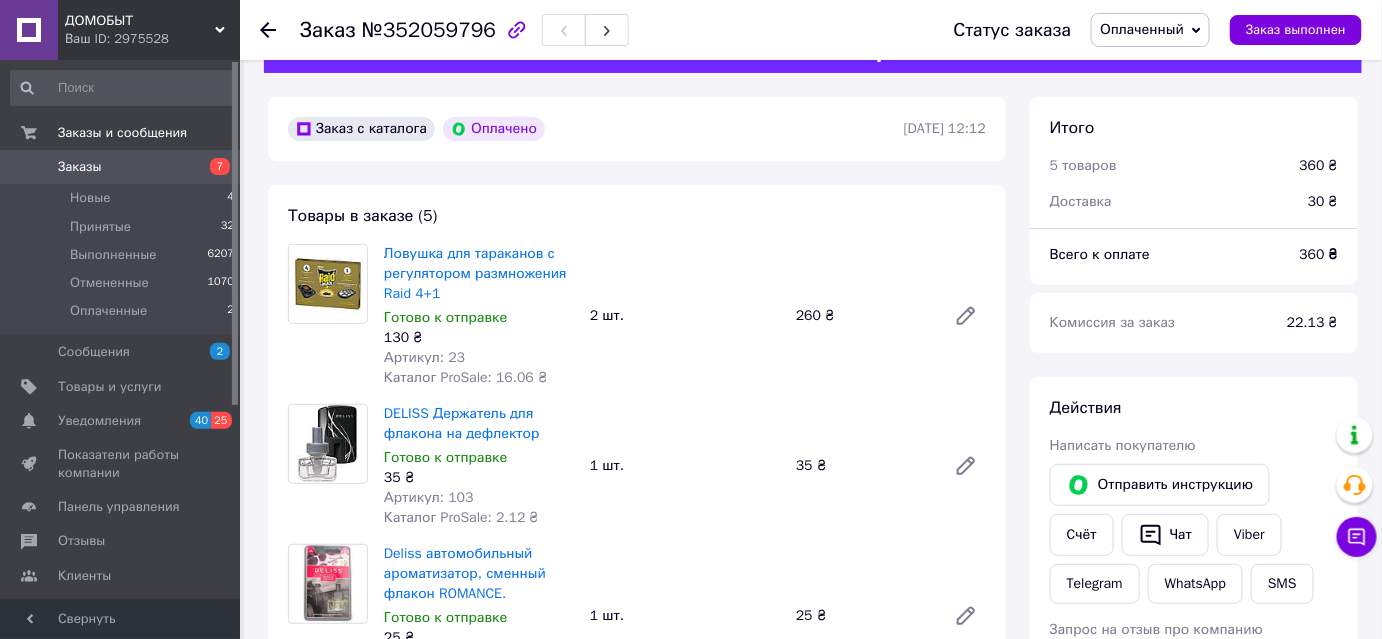 scroll, scrollTop: 65, scrollLeft: 0, axis: vertical 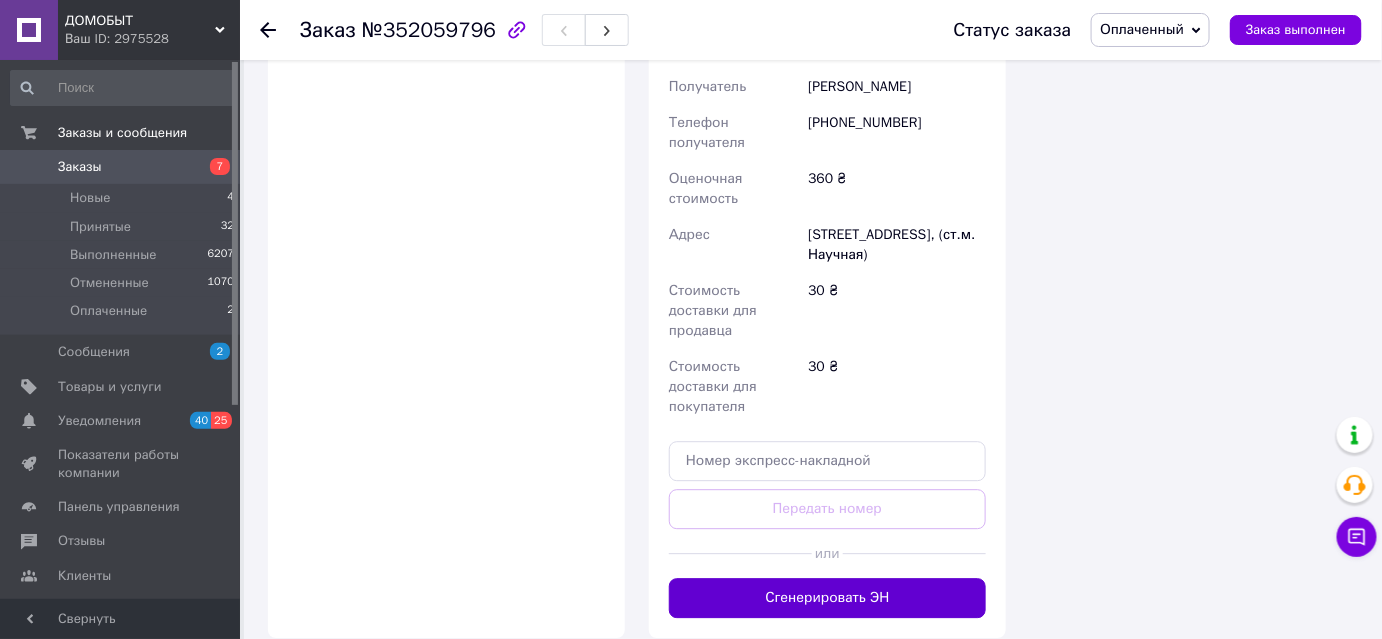 click on "Сгенерировать ЭН" at bounding box center (827, 598) 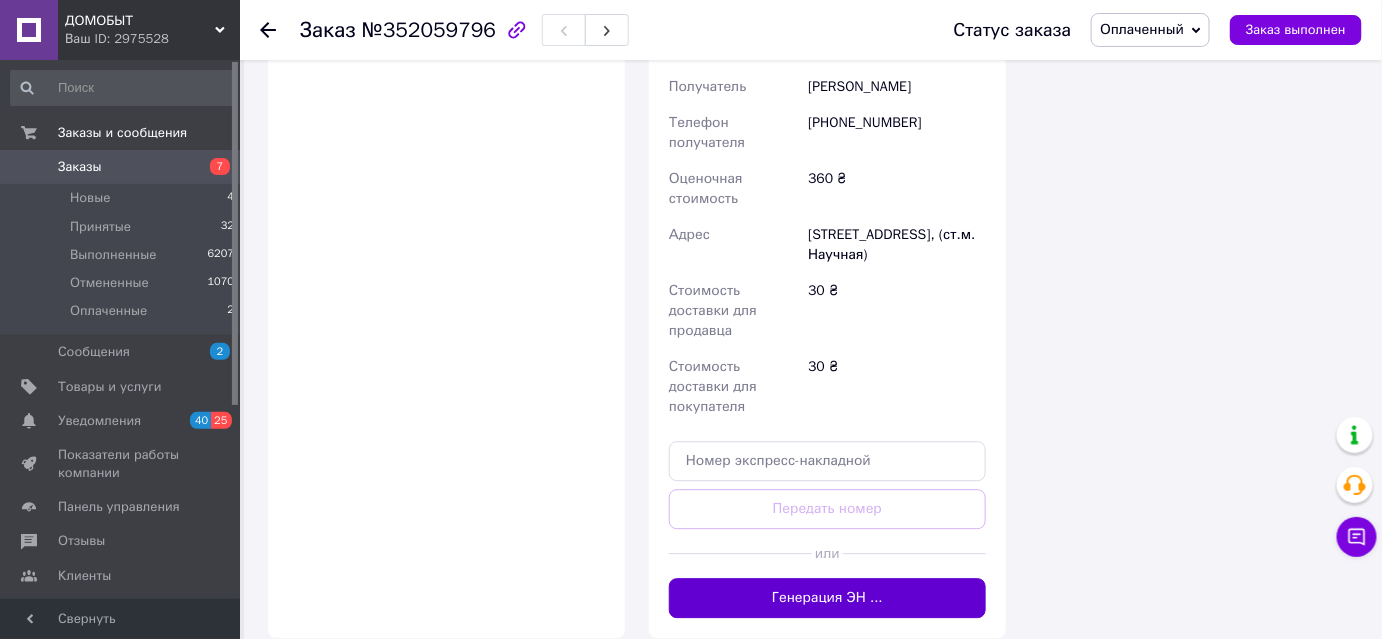 click on "Генерация ЭН ..." at bounding box center [827, 598] 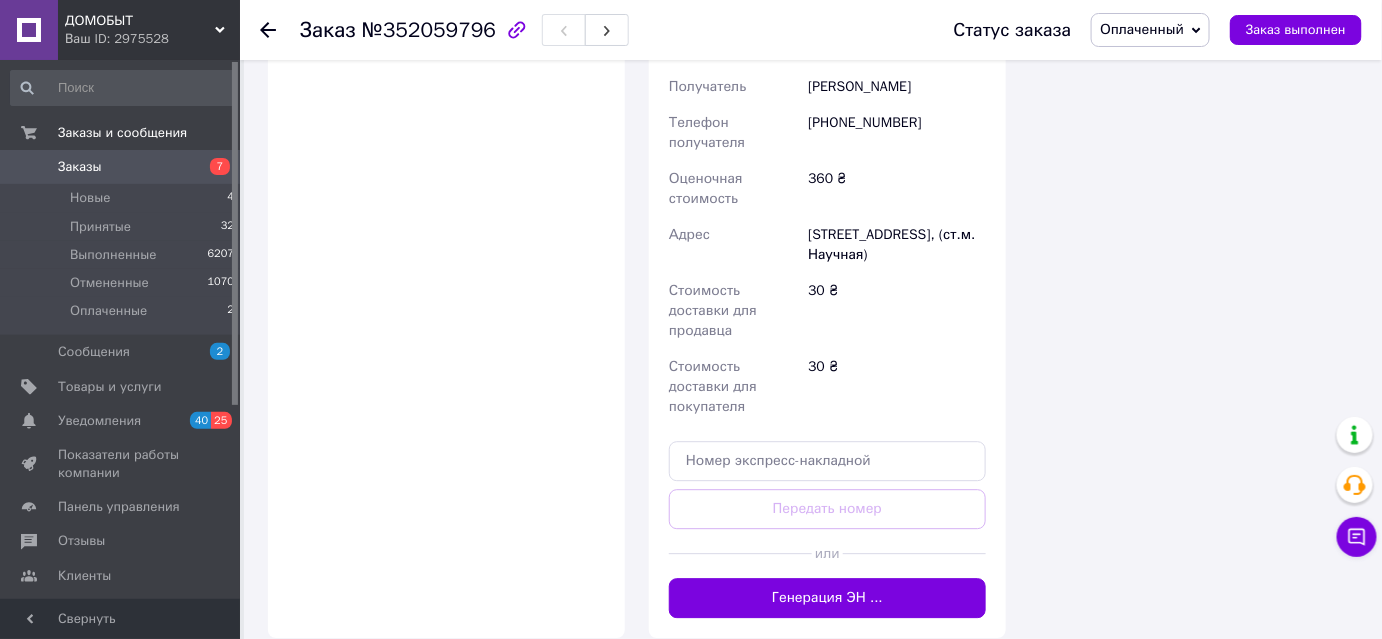 click on "Итого 5 товаров 360 ₴ Доставка 30 ₴ Всего к оплате 360 ₴ Комиссия за заказ 22.13 ₴ Действия Написать покупателю   Отправить инструкцию Cчёт   Чат Viber Telegram WhatsApp SMS Запрос на отзыв про компанию   Скопировать запрос на отзыв У вас есть 30 дней, чтобы отправить запрос на отзыв покупателю, скопировав ссылку.   Выдать чек   Скачать PDF   Печать PDF   Вернуть деньги покупателю Метки Личные заметки, которые видите только вы. По ним можно фильтровать заказы Примечания Осталось 300 символов Очистить Сохранить" at bounding box center (1194, -283) 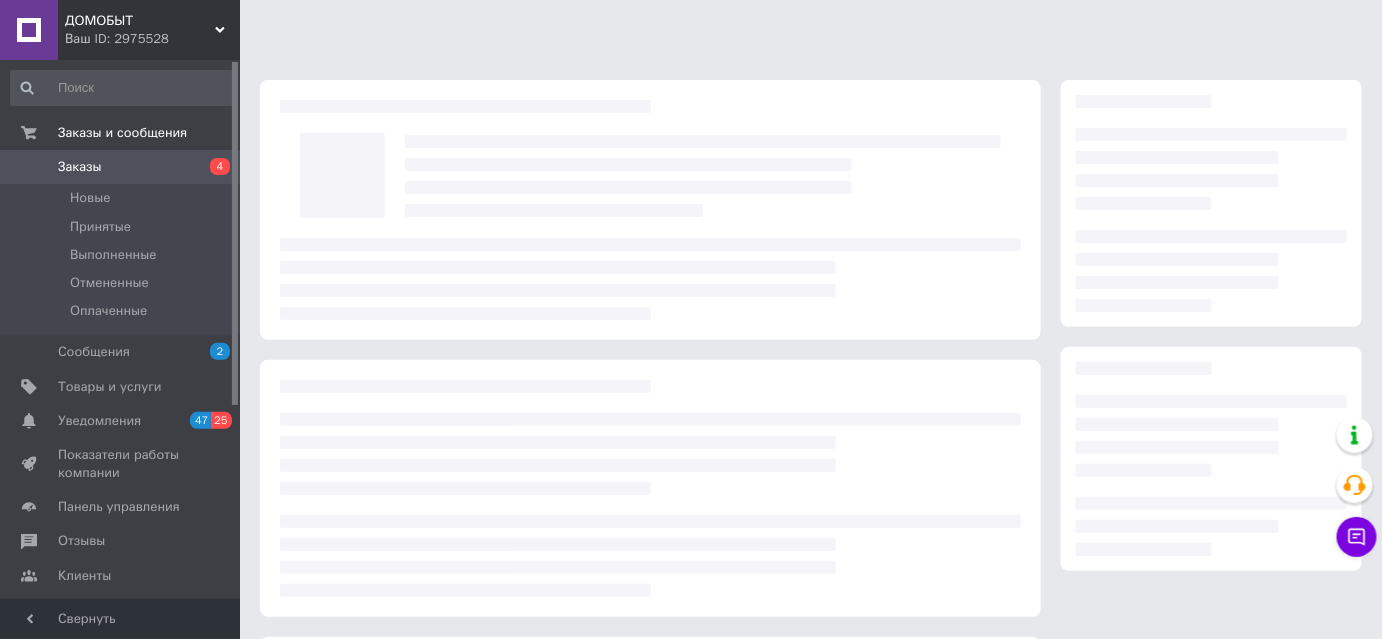 scroll, scrollTop: 274, scrollLeft: 0, axis: vertical 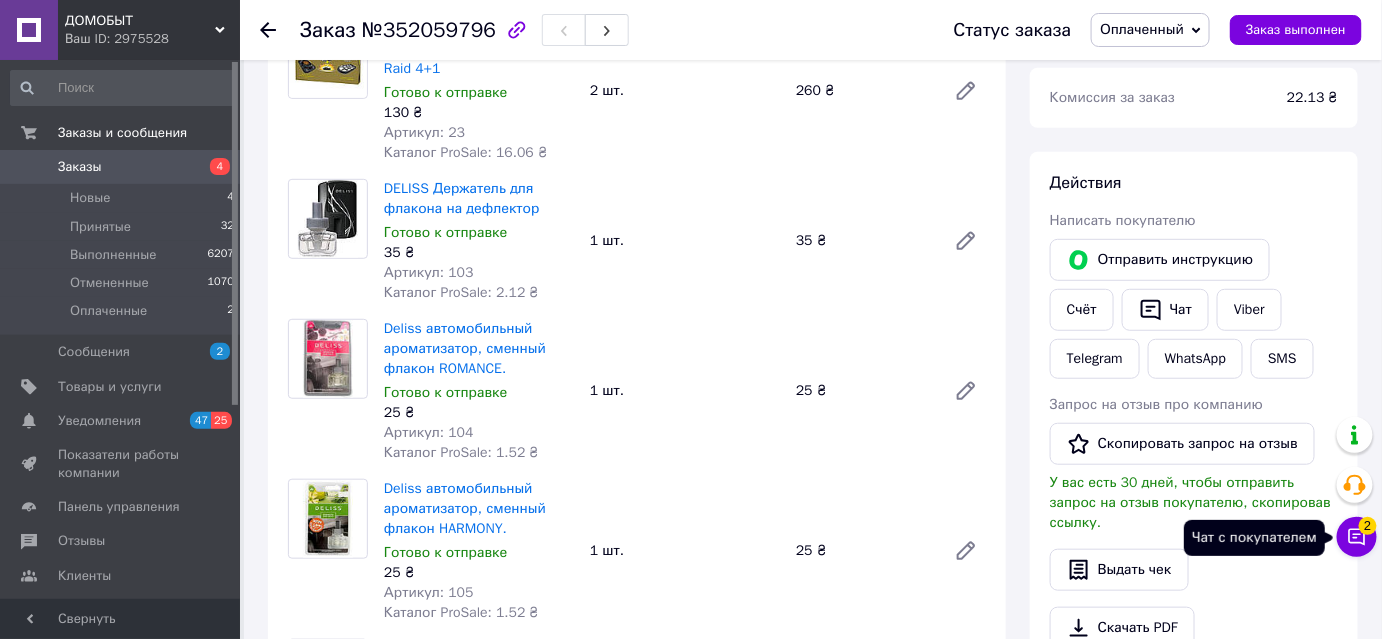 click on "Чат с покупателем 2" at bounding box center (1357, 537) 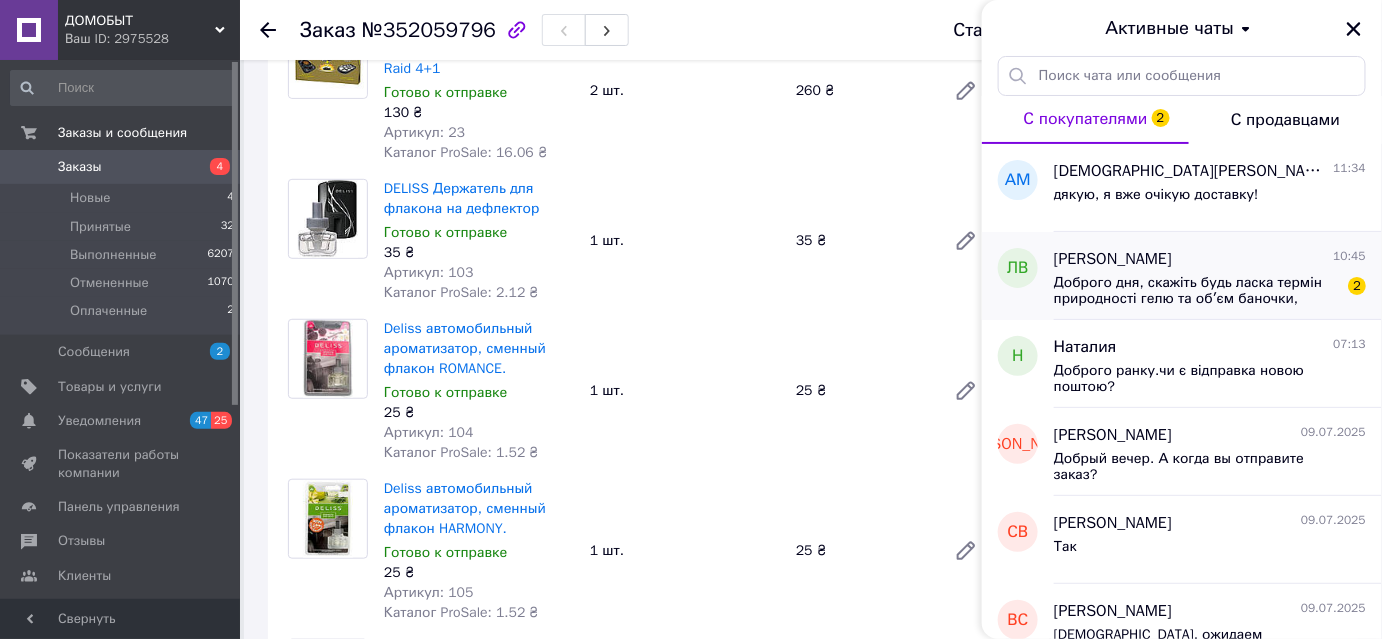 click on "Доброго дня, скажіть будь ласка термін природності гелю та обʼєм баночки, дякую" at bounding box center [1196, 291] 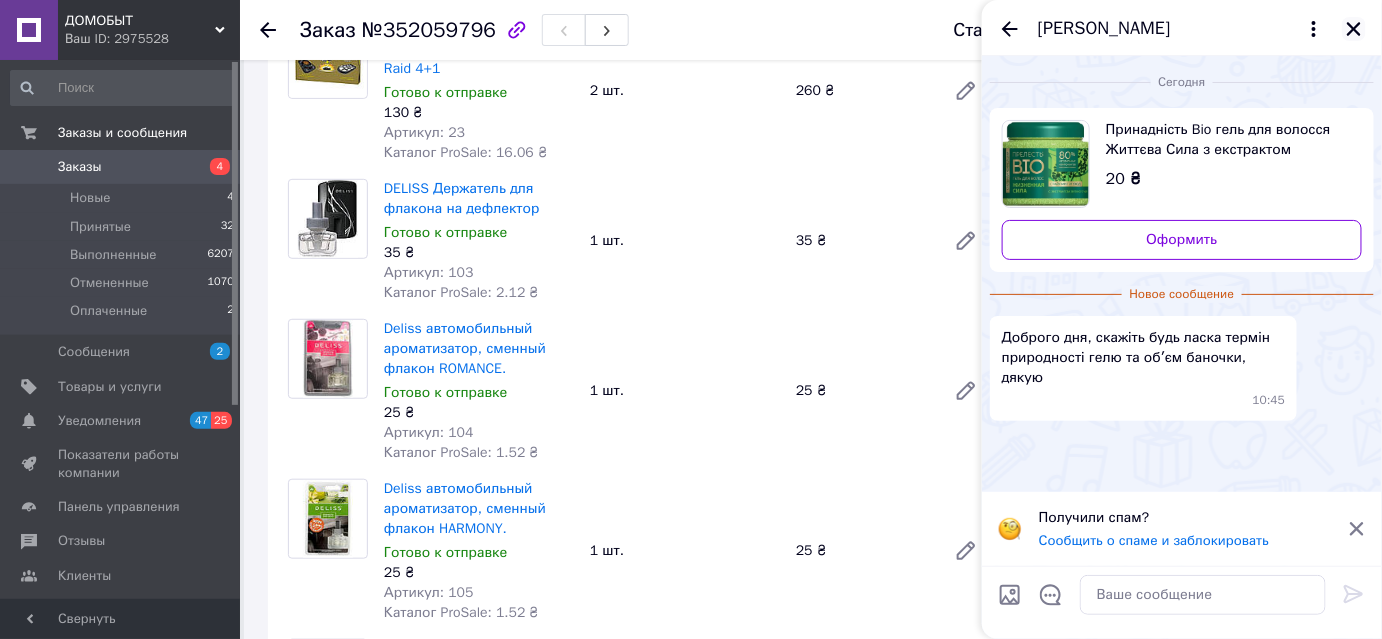 click 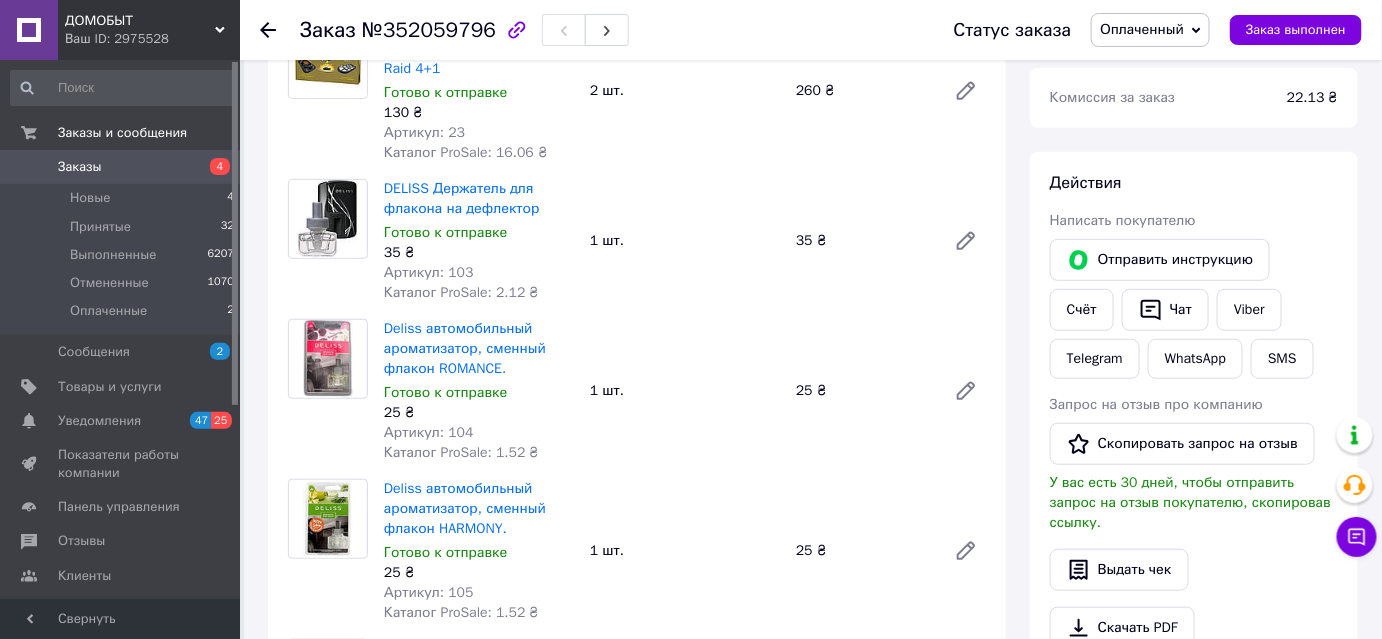 click 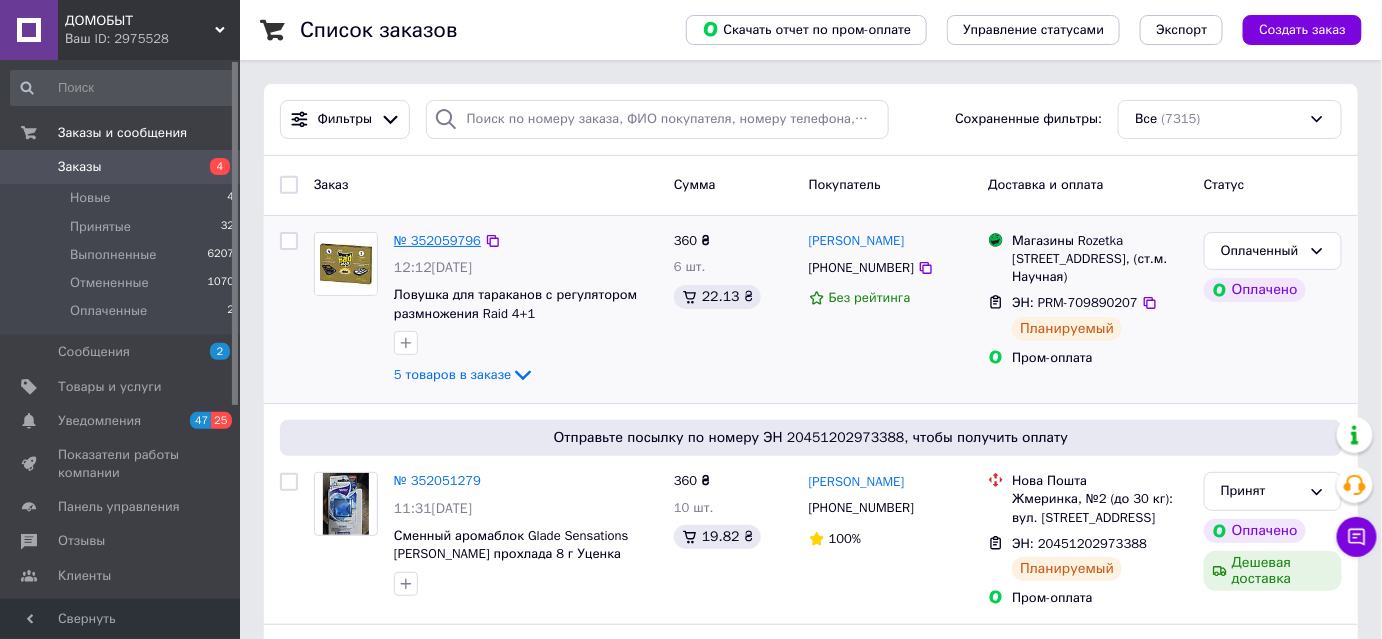 click on "№ 352059796" at bounding box center (437, 240) 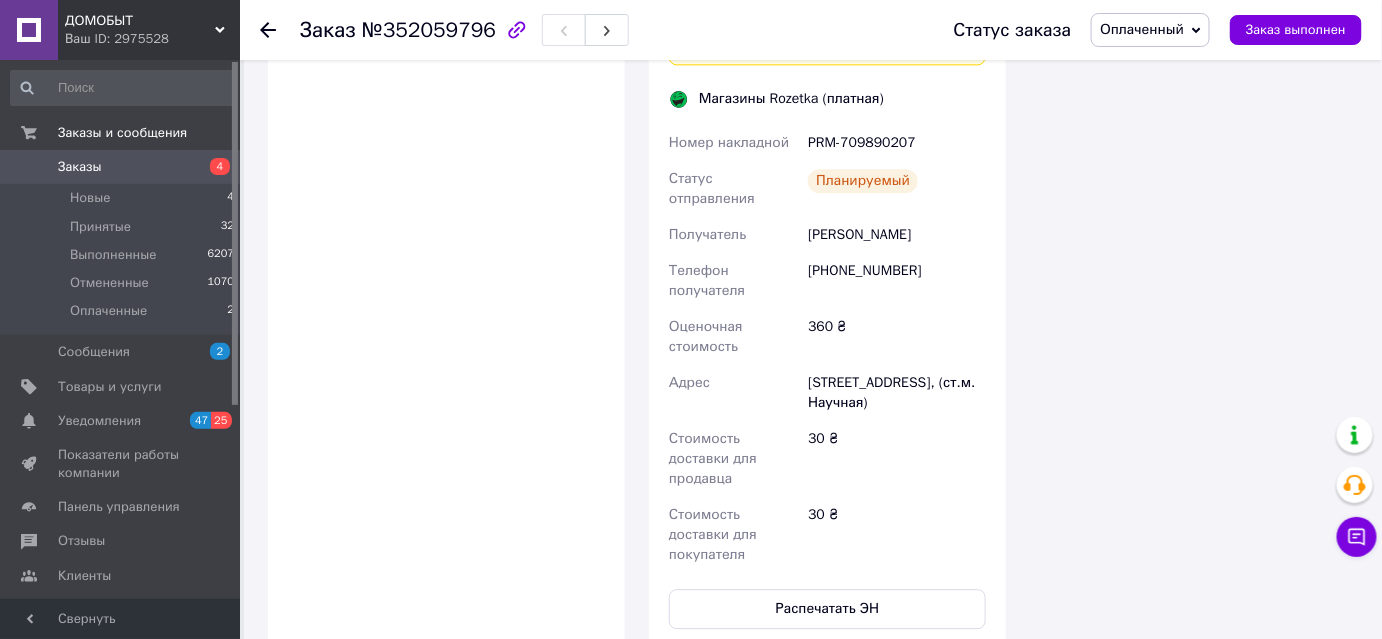 scroll, scrollTop: 1505, scrollLeft: 0, axis: vertical 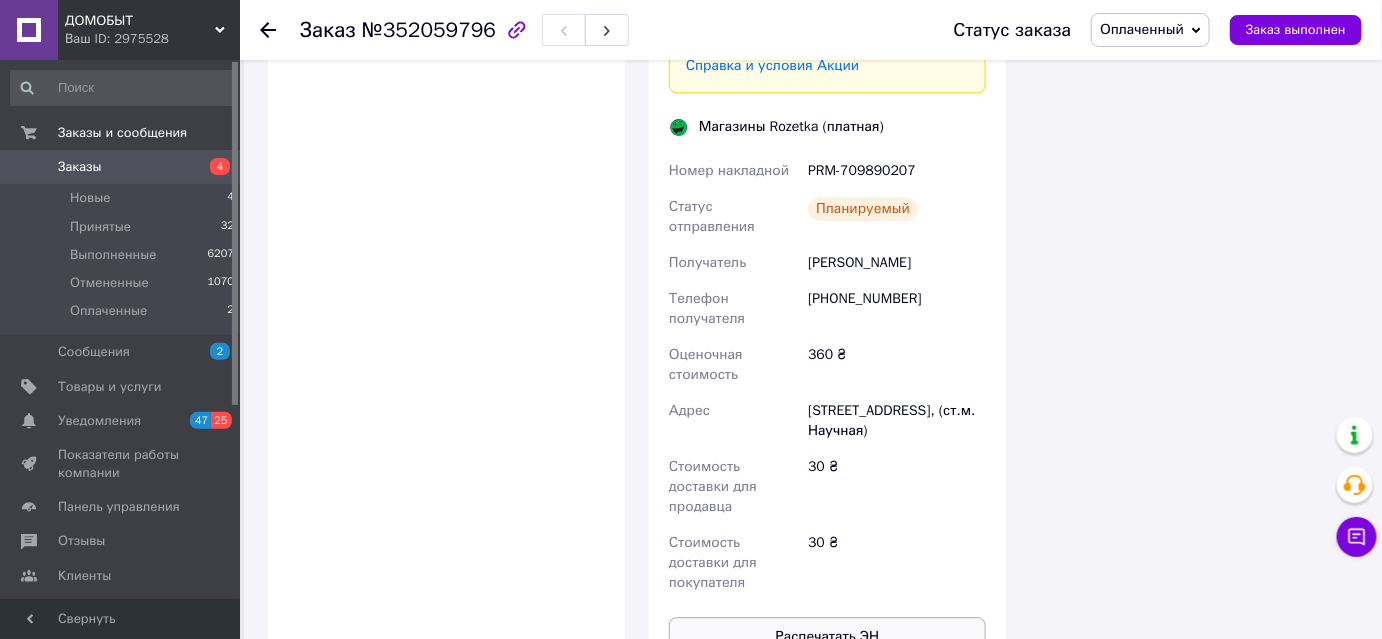 click on "Распечатать ЭН" at bounding box center [827, 637] 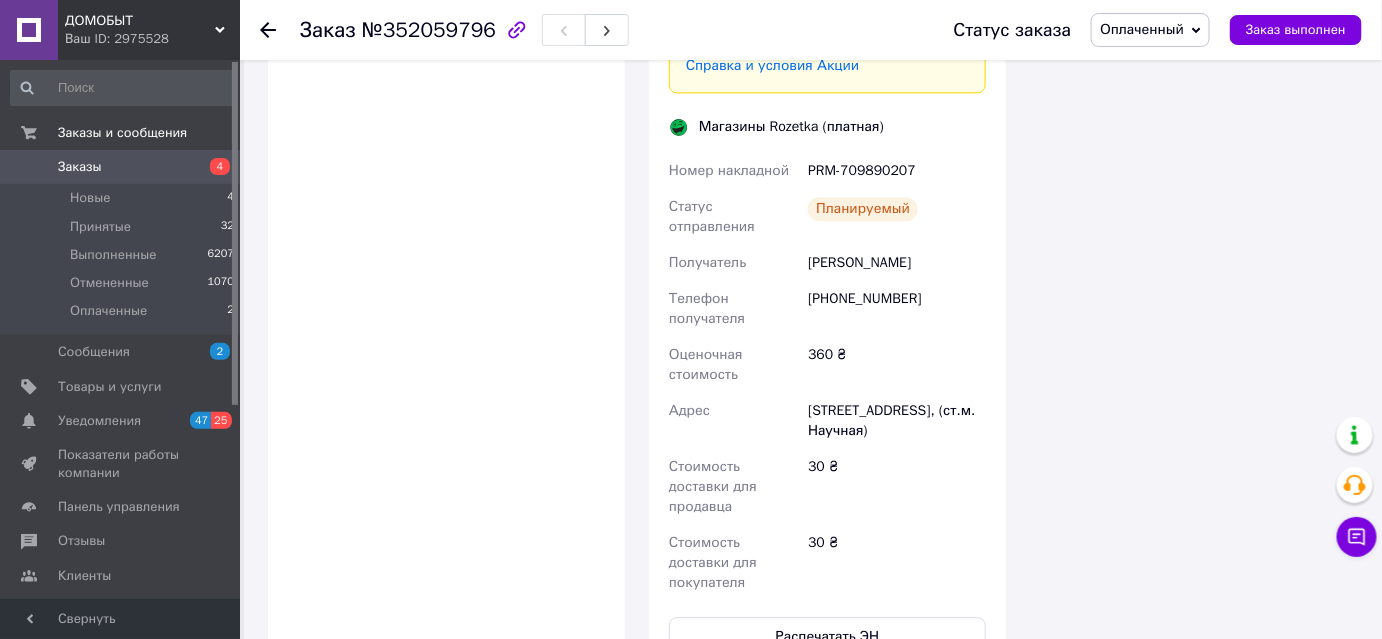 click 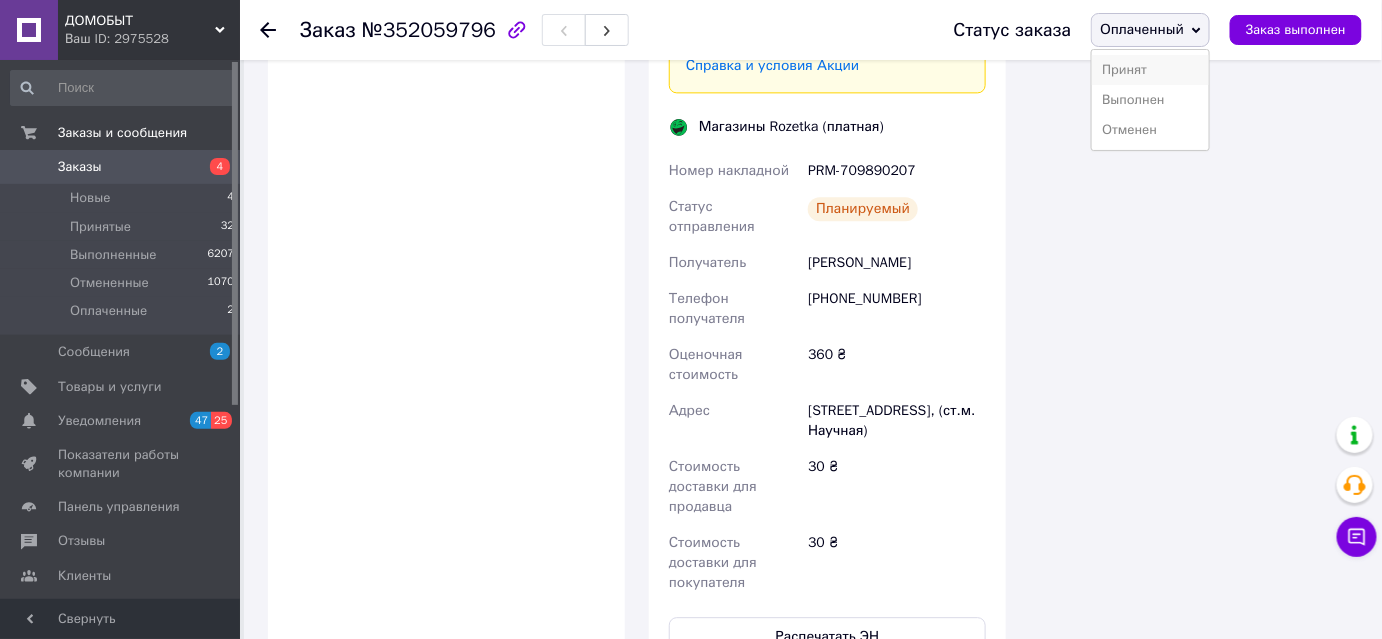 click on "Принят" at bounding box center (1150, 70) 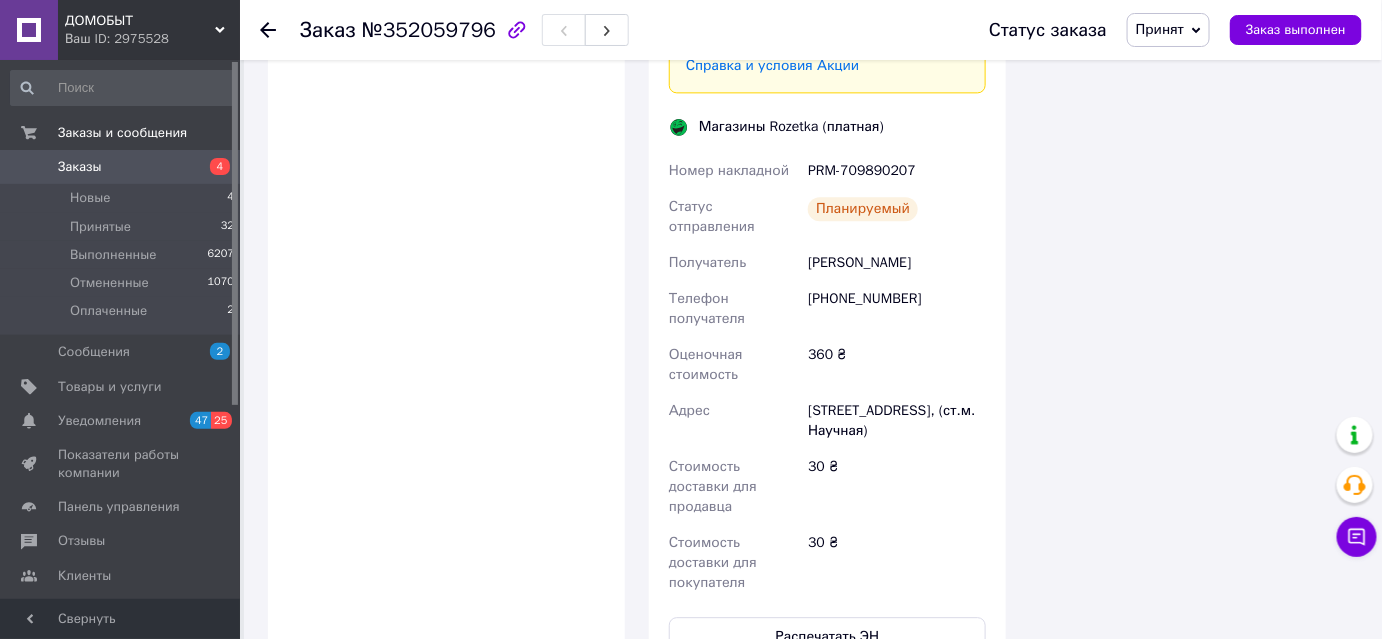 click 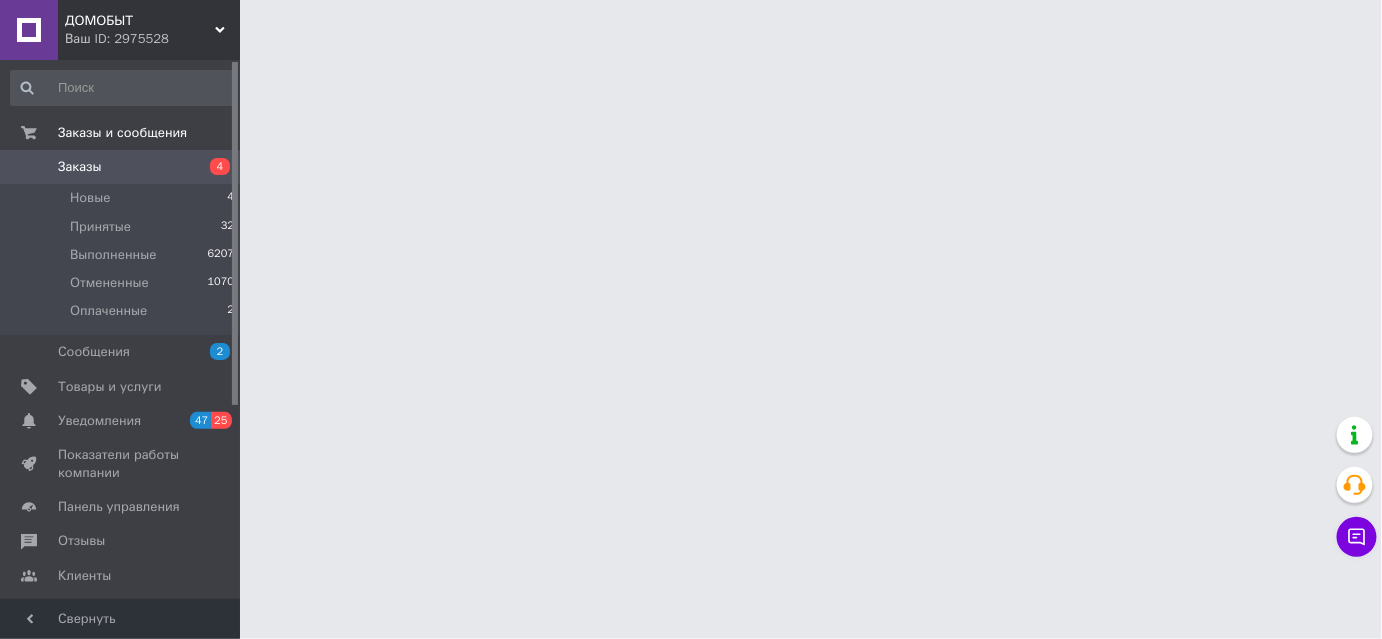 scroll, scrollTop: 0, scrollLeft: 0, axis: both 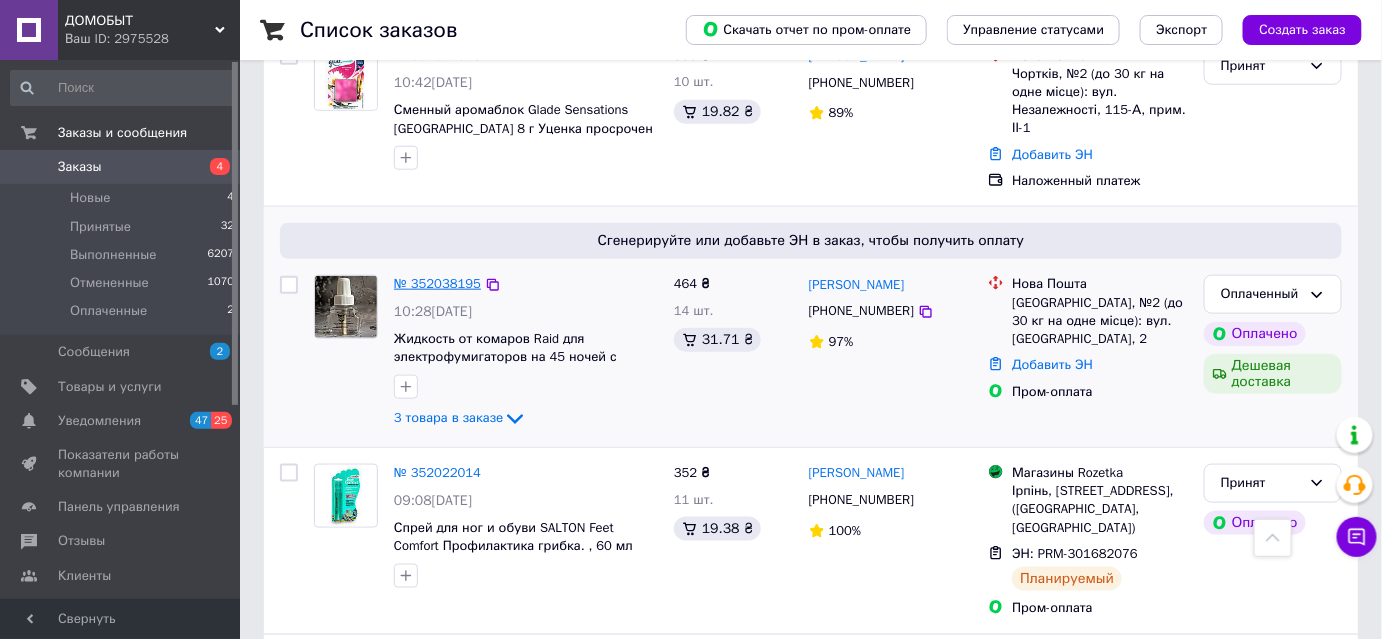 click on "№ 352038195" at bounding box center (437, 283) 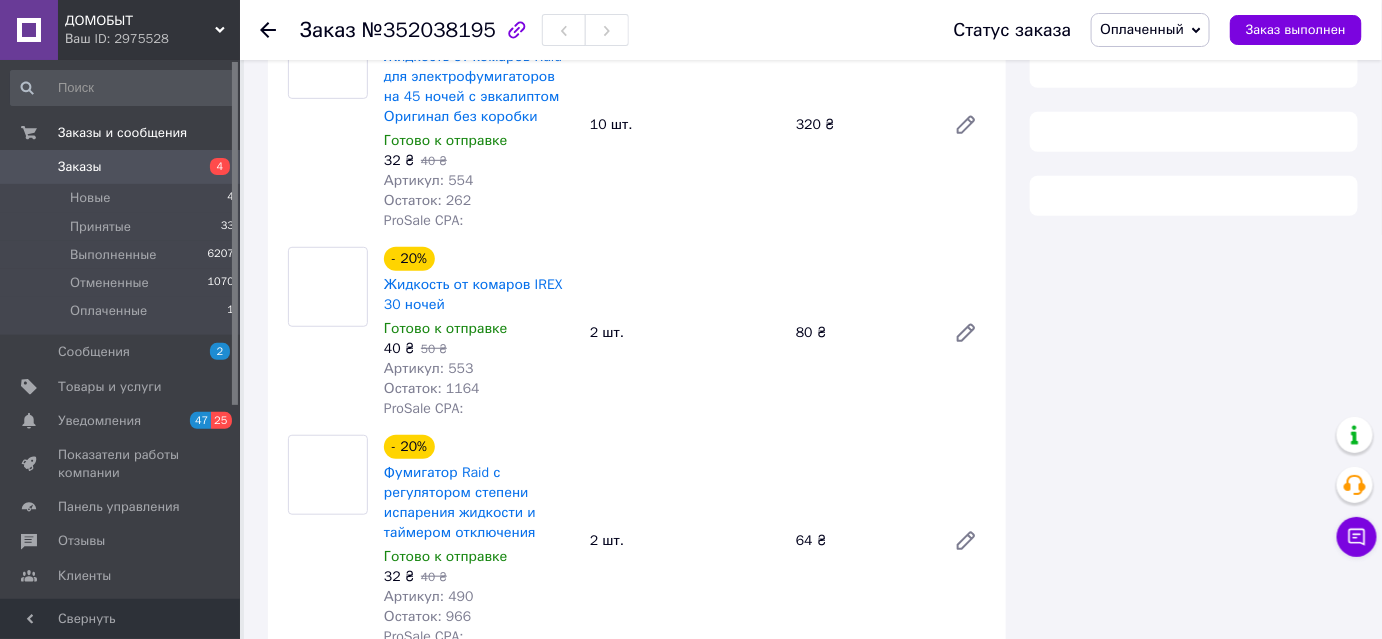 scroll, scrollTop: 594, scrollLeft: 0, axis: vertical 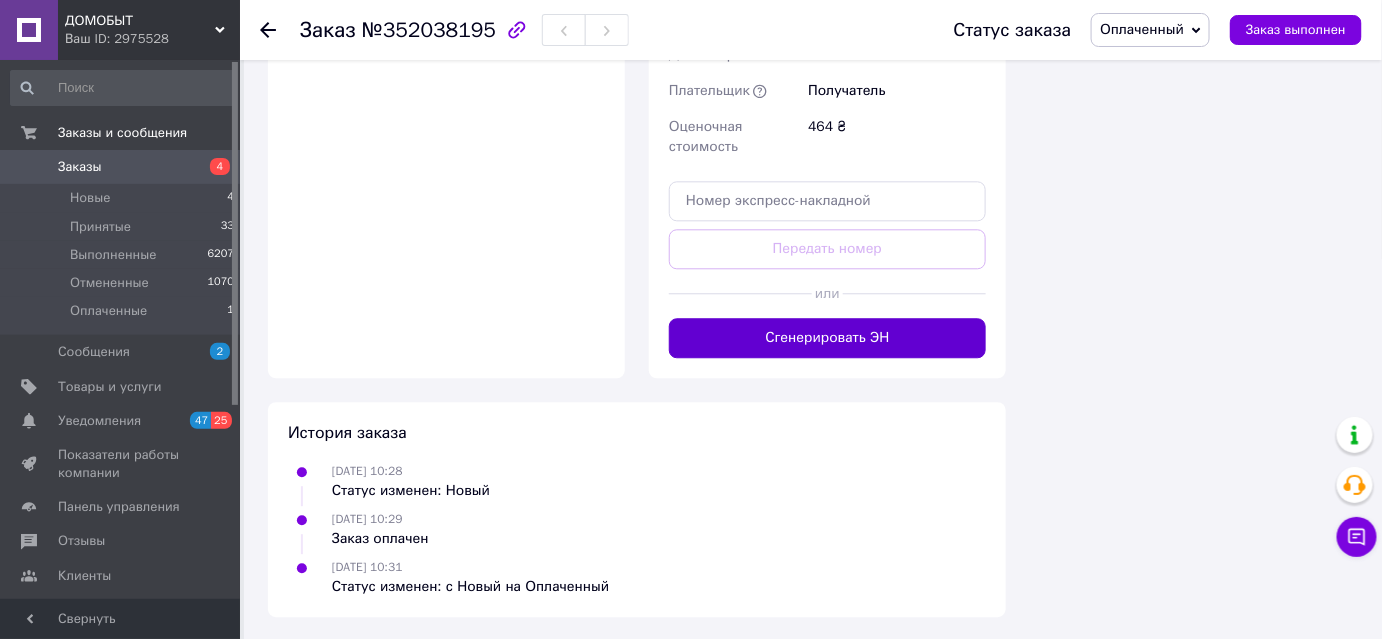 click on "Сгенерировать ЭН" at bounding box center (827, 338) 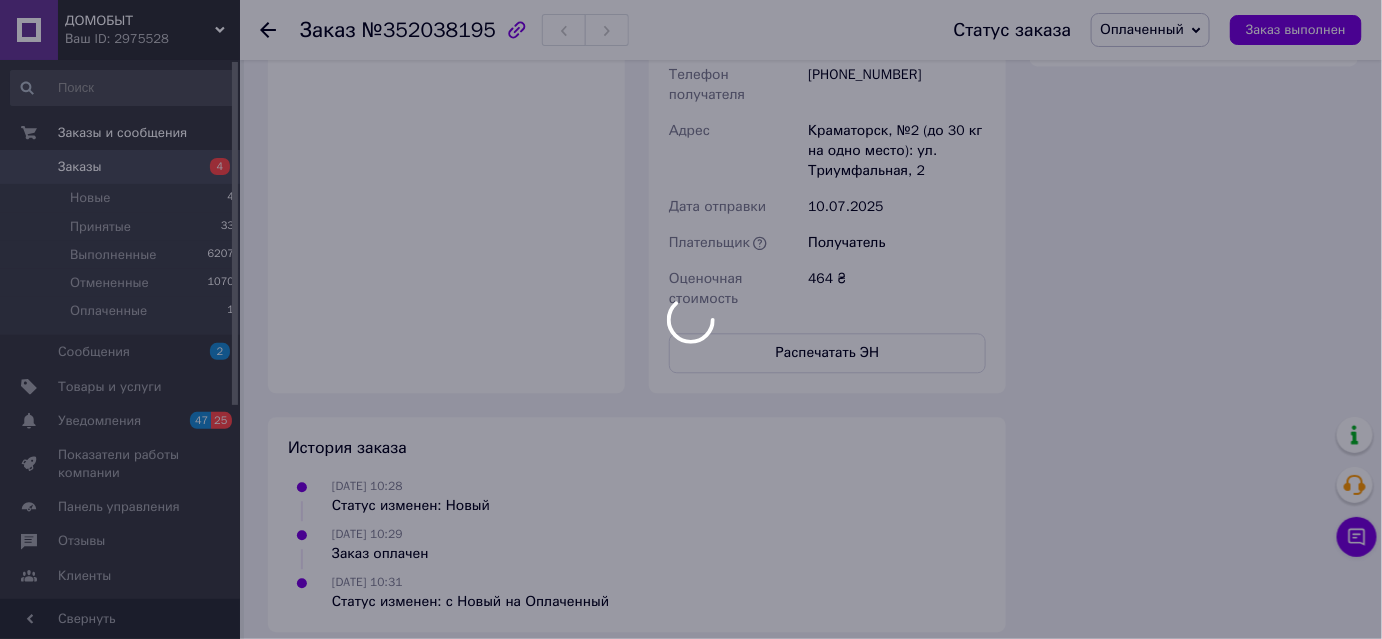 scroll, scrollTop: 1521, scrollLeft: 0, axis: vertical 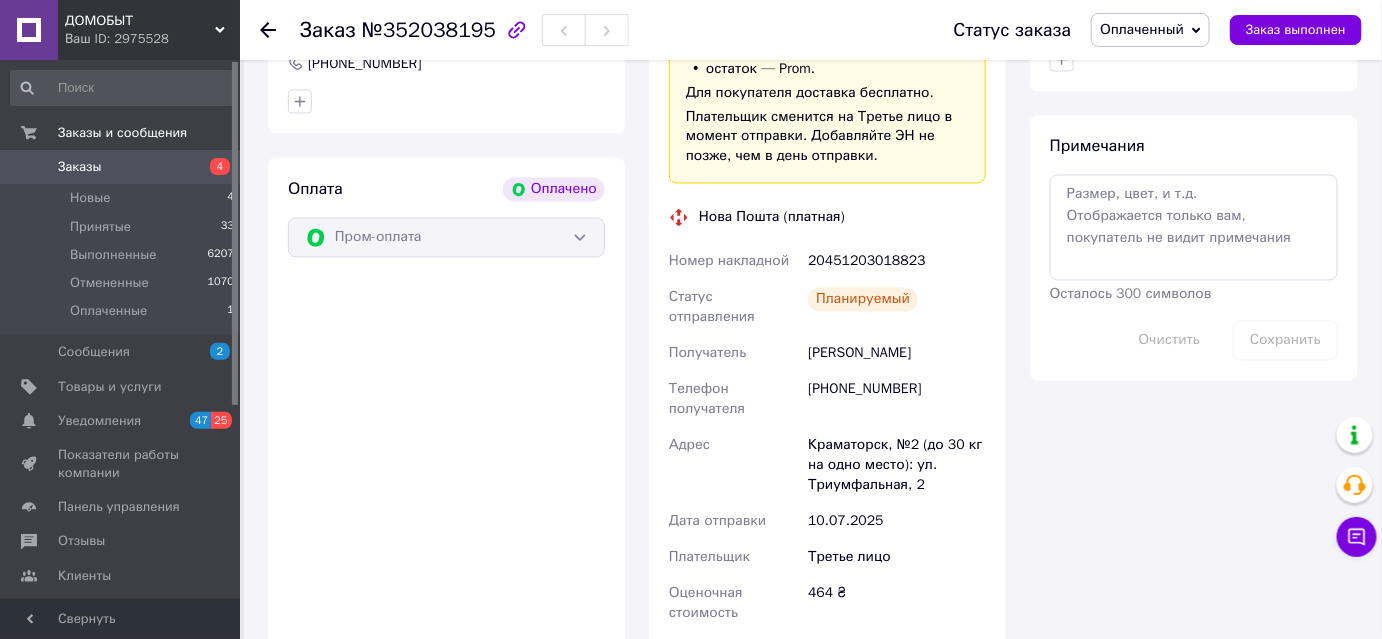 click 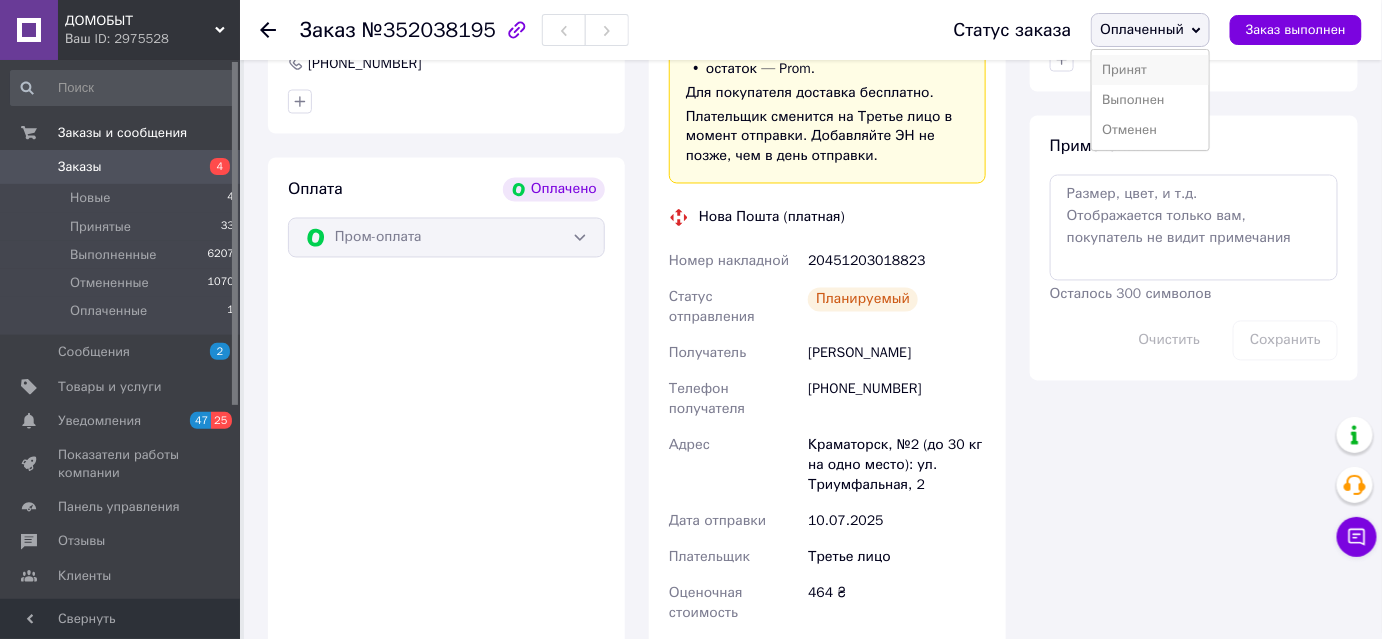 click on "Принят" at bounding box center [1150, 70] 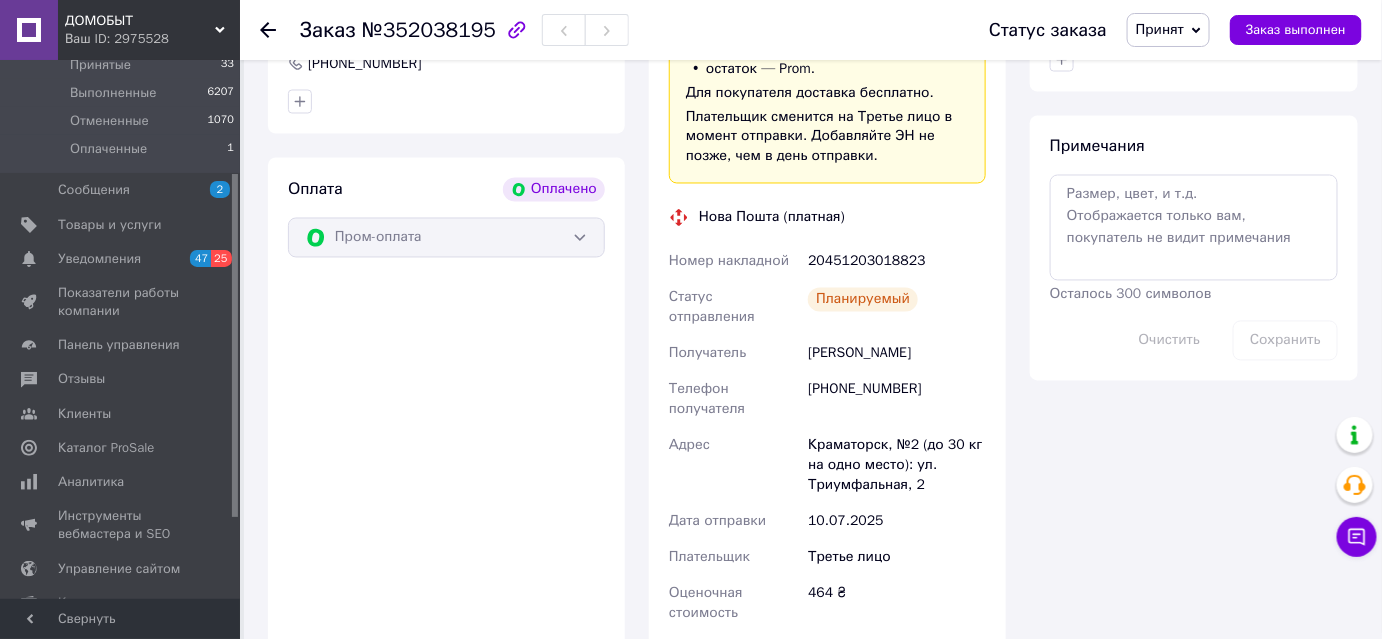 scroll, scrollTop: 177, scrollLeft: 0, axis: vertical 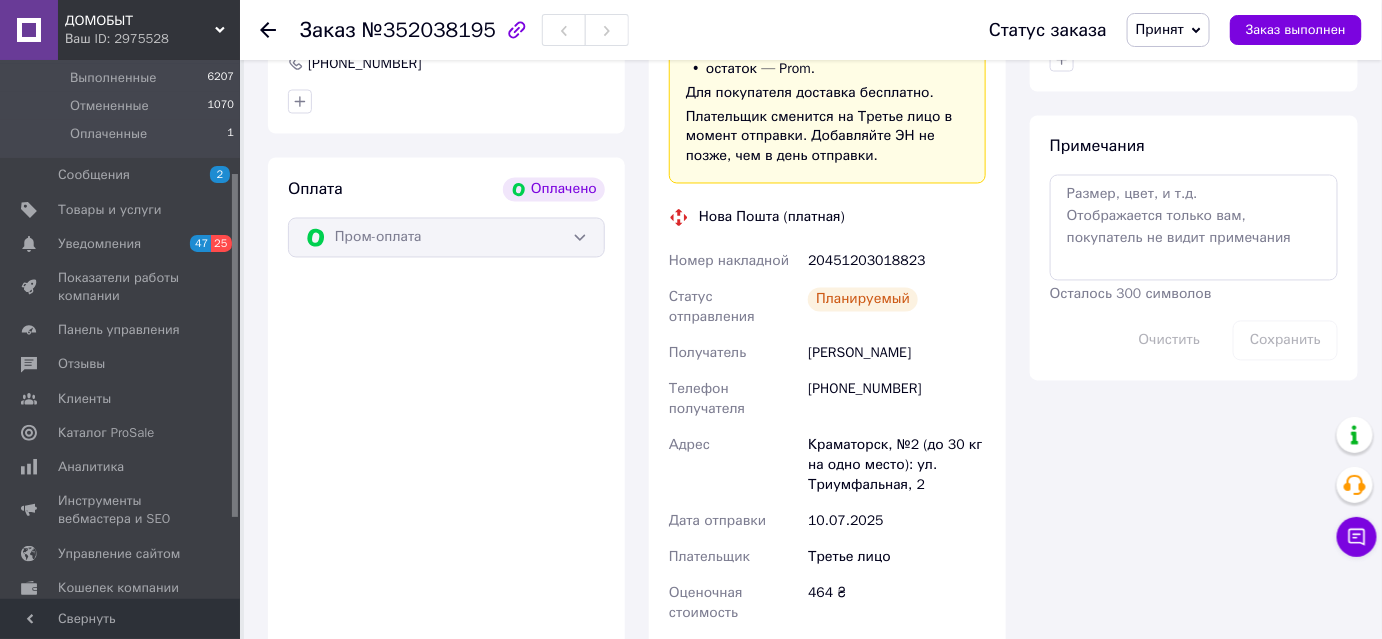 drag, startPoint x: 237, startPoint y: 347, endPoint x: 232, endPoint y: 459, distance: 112.11155 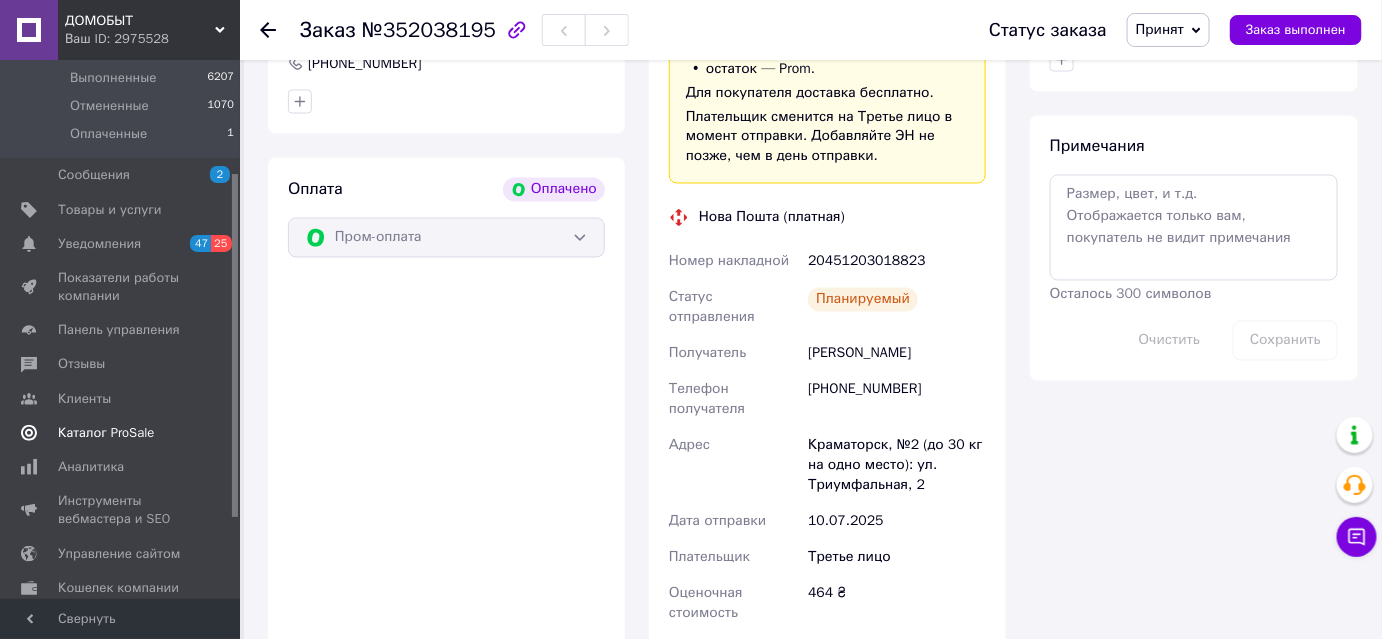 click on "Каталог ProSale" at bounding box center [106, 433] 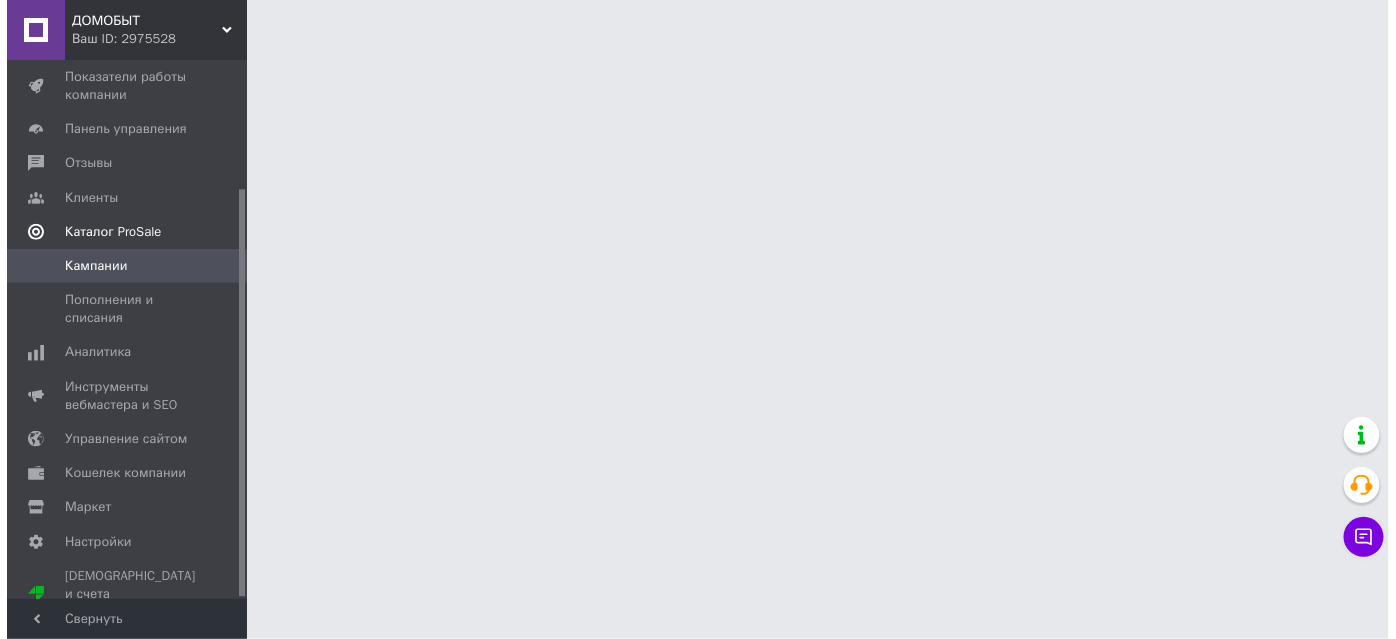 scroll, scrollTop: 0, scrollLeft: 0, axis: both 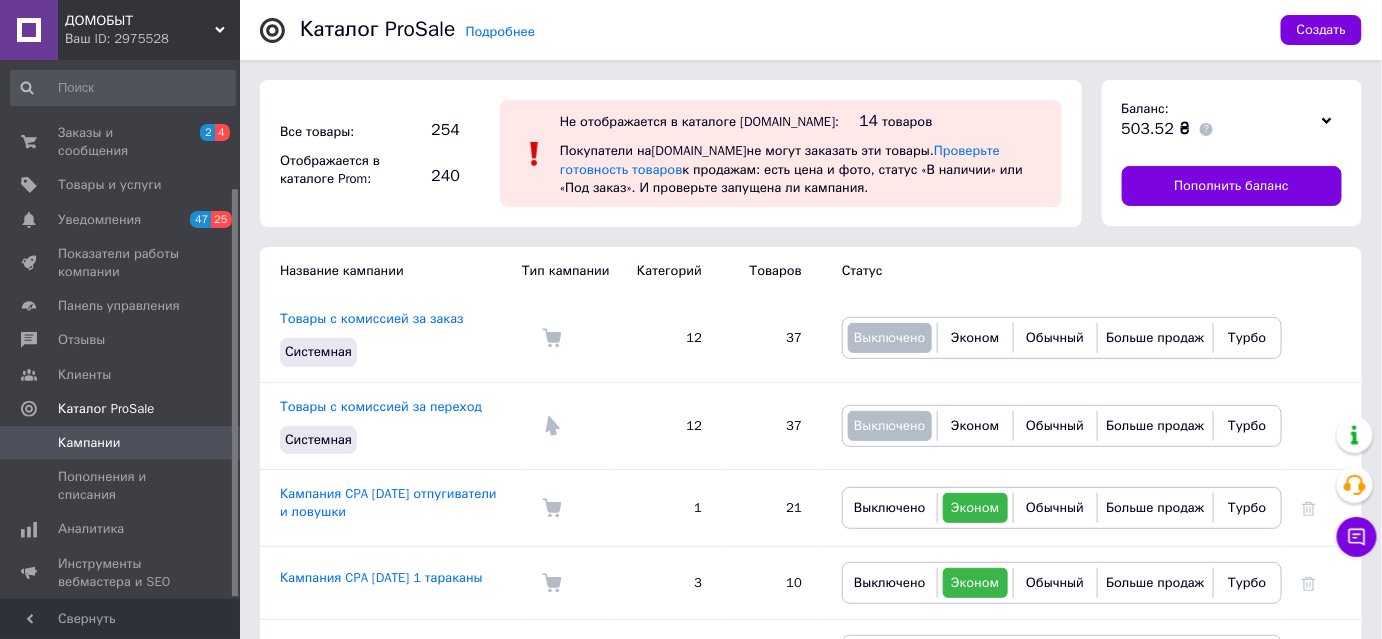 click at bounding box center [235, 329] 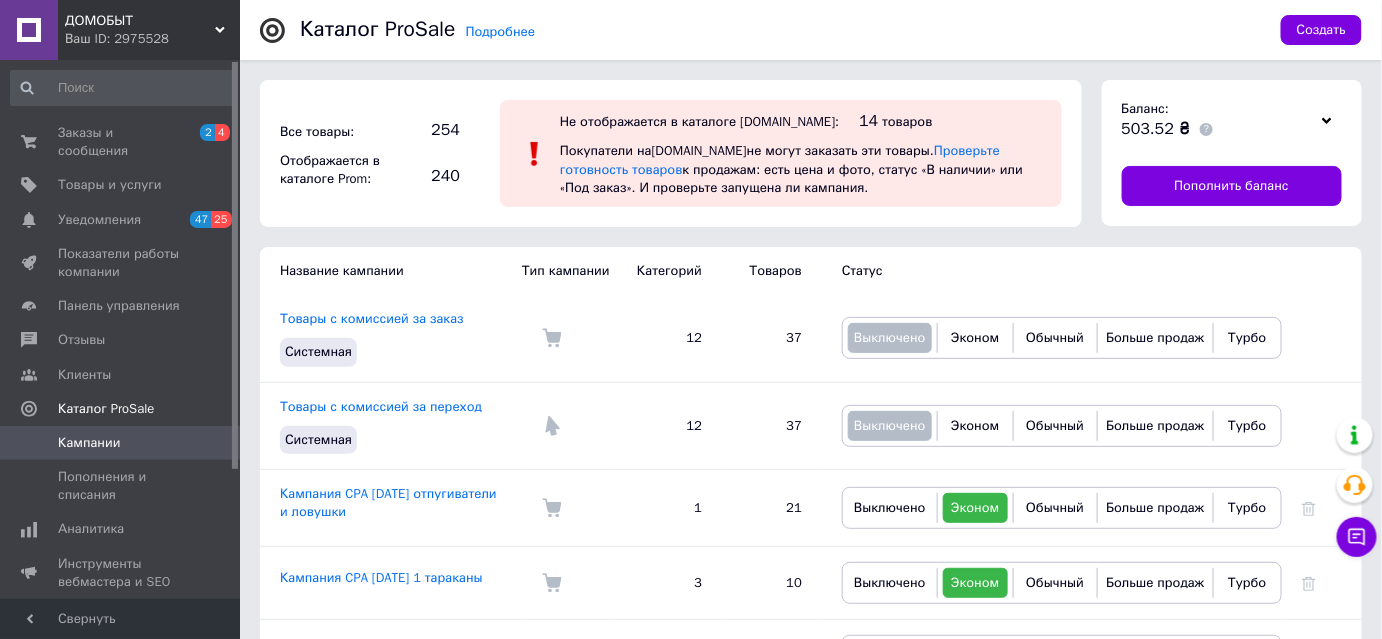 scroll, scrollTop: 170, scrollLeft: 0, axis: vertical 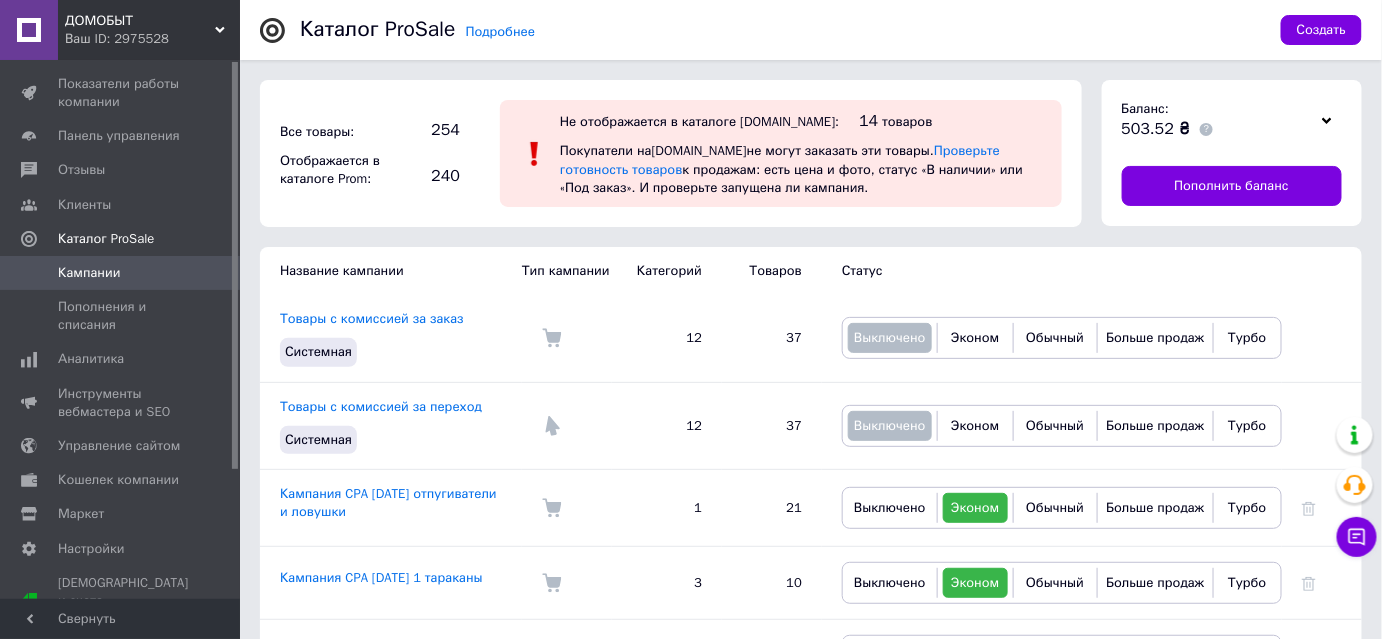 click at bounding box center (235, 329) 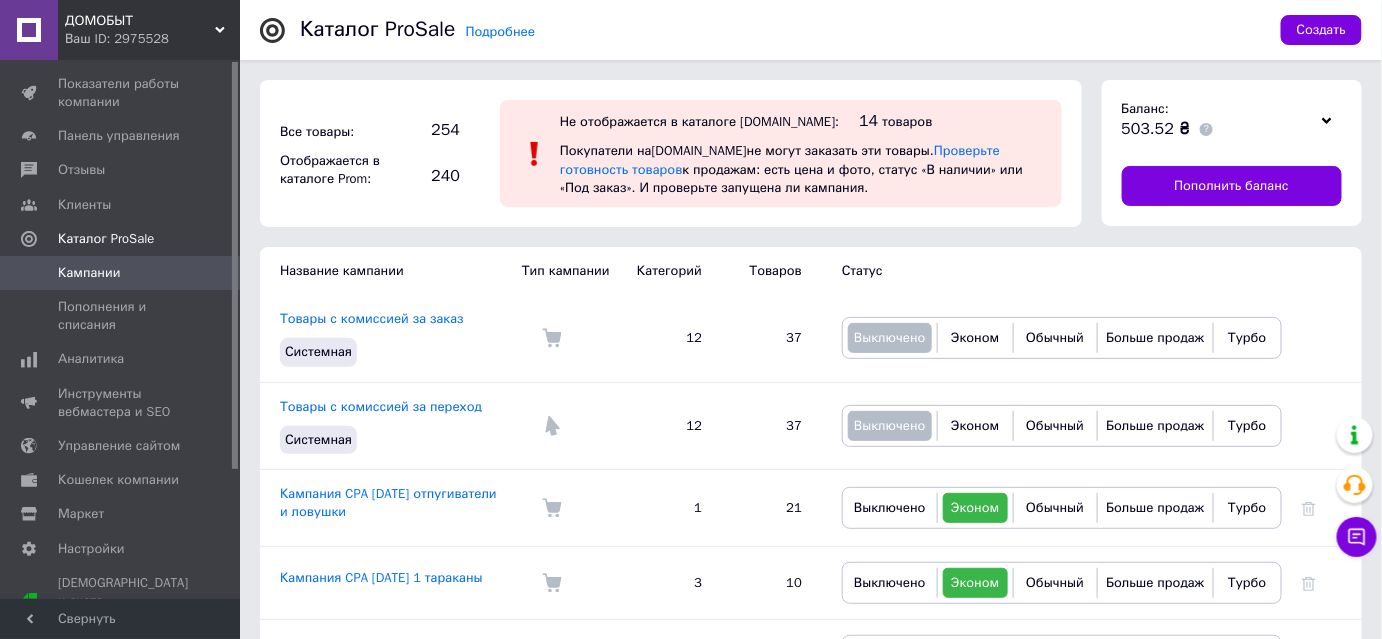 scroll, scrollTop: 0, scrollLeft: 0, axis: both 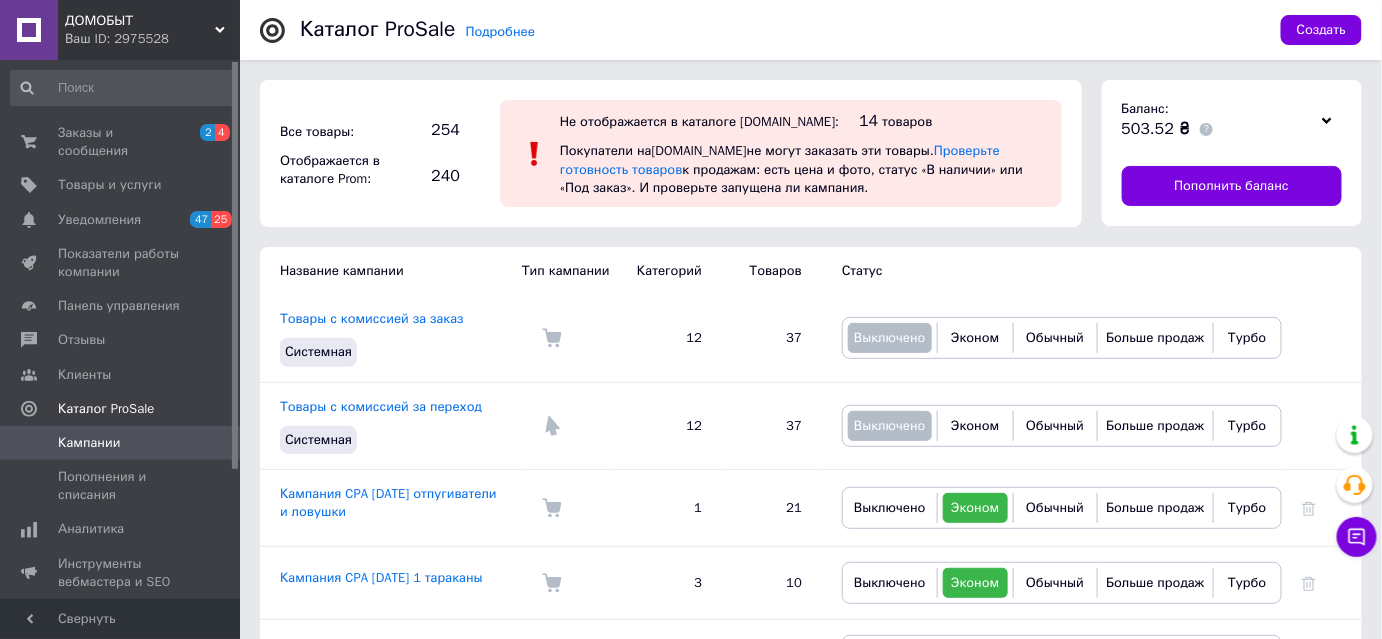 click at bounding box center [235, 329] 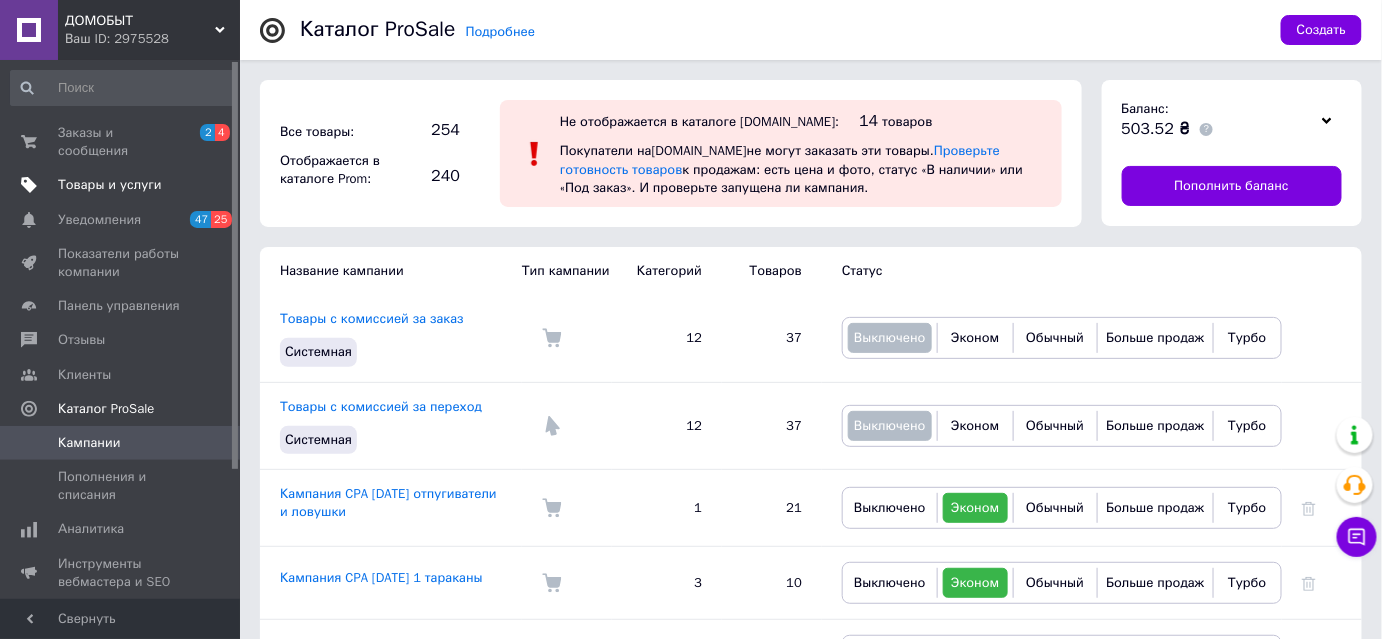 click on "Товары и услуги" at bounding box center (110, 185) 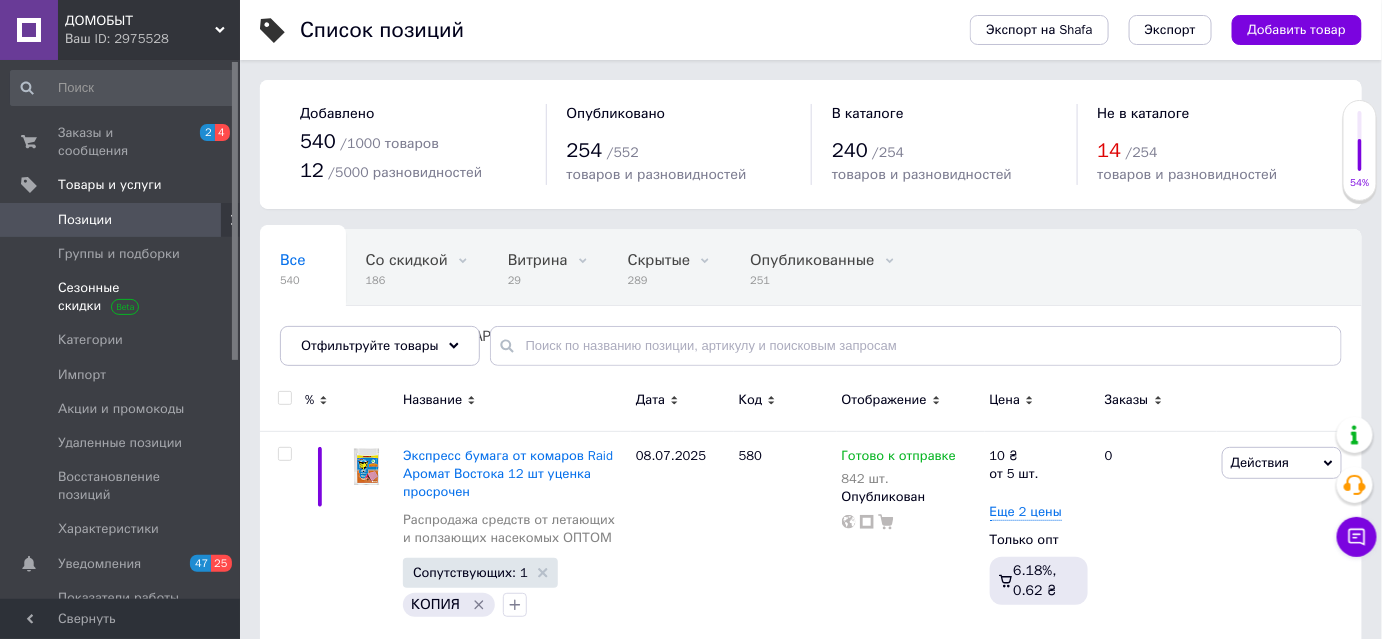 click on "Сезонные скидки" at bounding box center (121, 297) 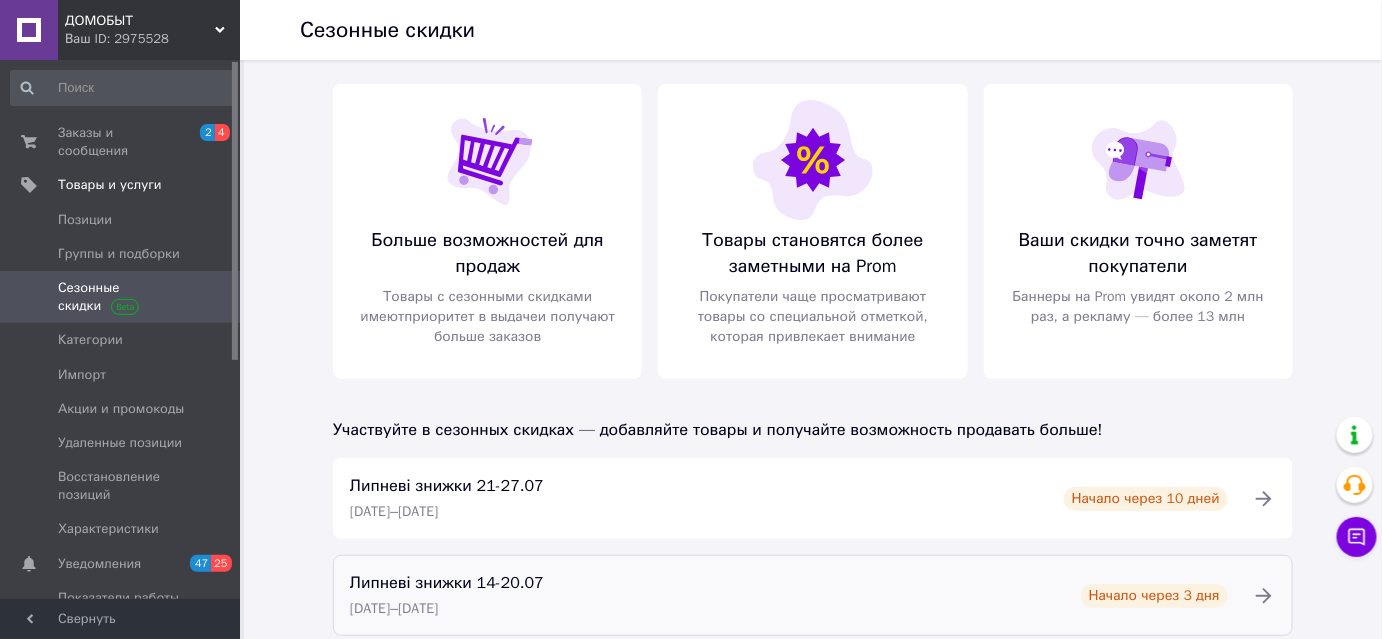 click on "Липневі знижки 14-20.07" at bounding box center [447, 583] 